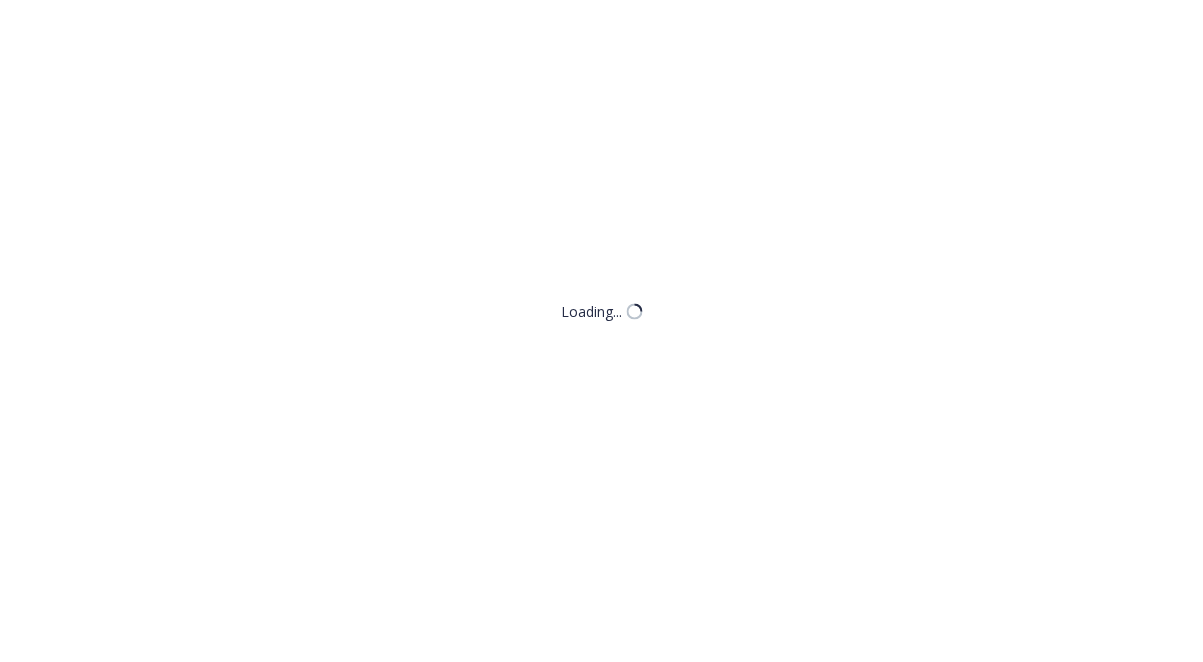 scroll, scrollTop: 0, scrollLeft: 0, axis: both 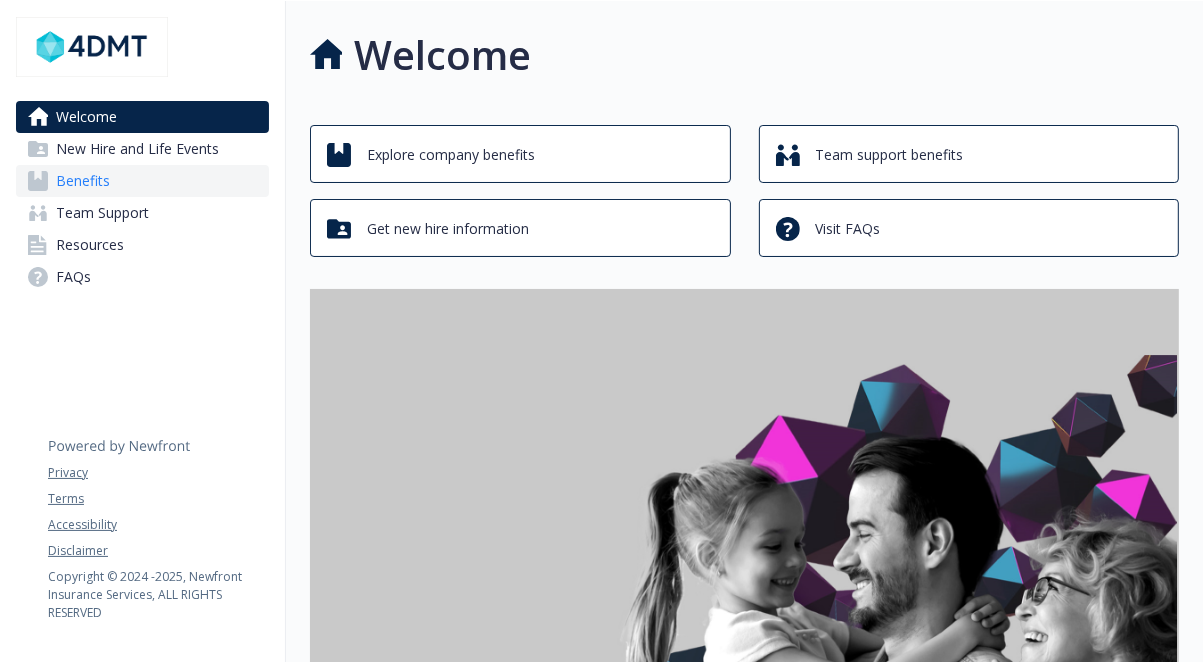 click on "Benefits" at bounding box center [83, 181] 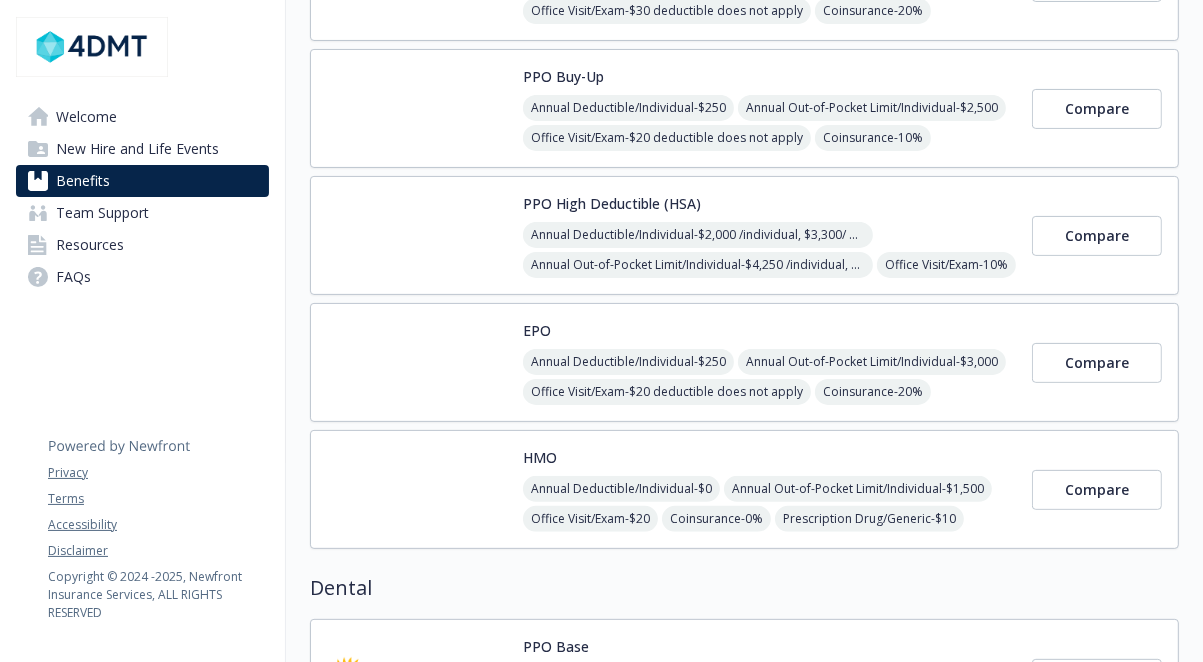 scroll, scrollTop: 200, scrollLeft: 0, axis: vertical 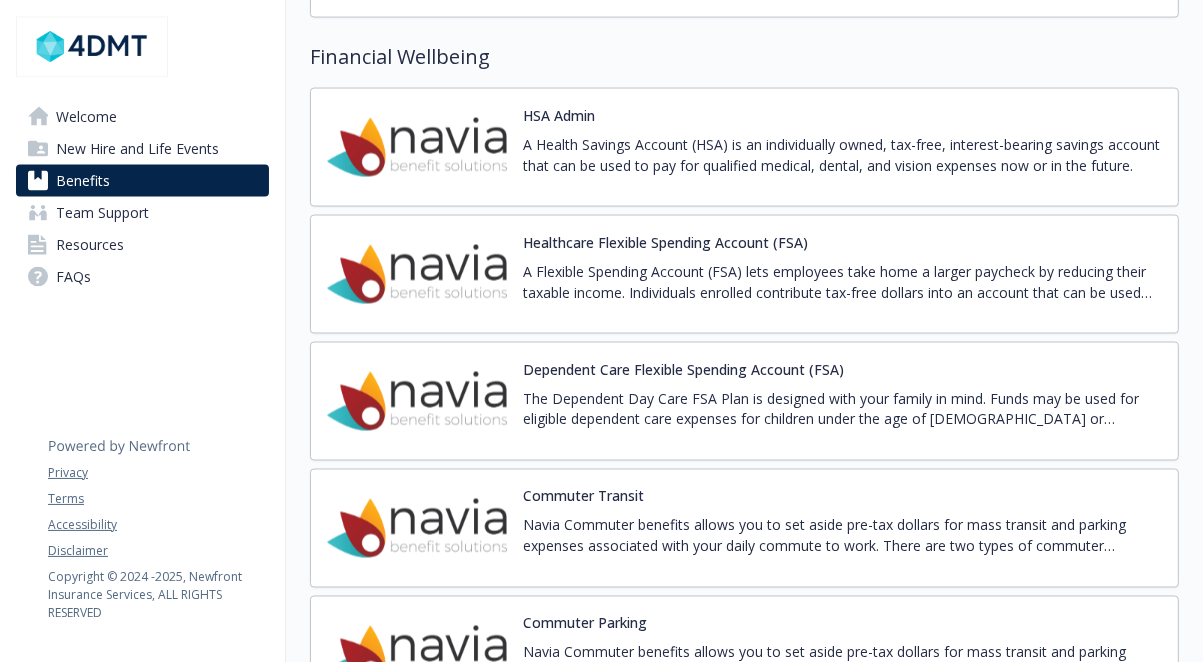 click on "A Health Savings Account (HSA) is an individually owned, tax-free, interest-bearing savings account that can be used to pay for qualified medical, dental, and vision expenses now or in the future." at bounding box center (842, 155) 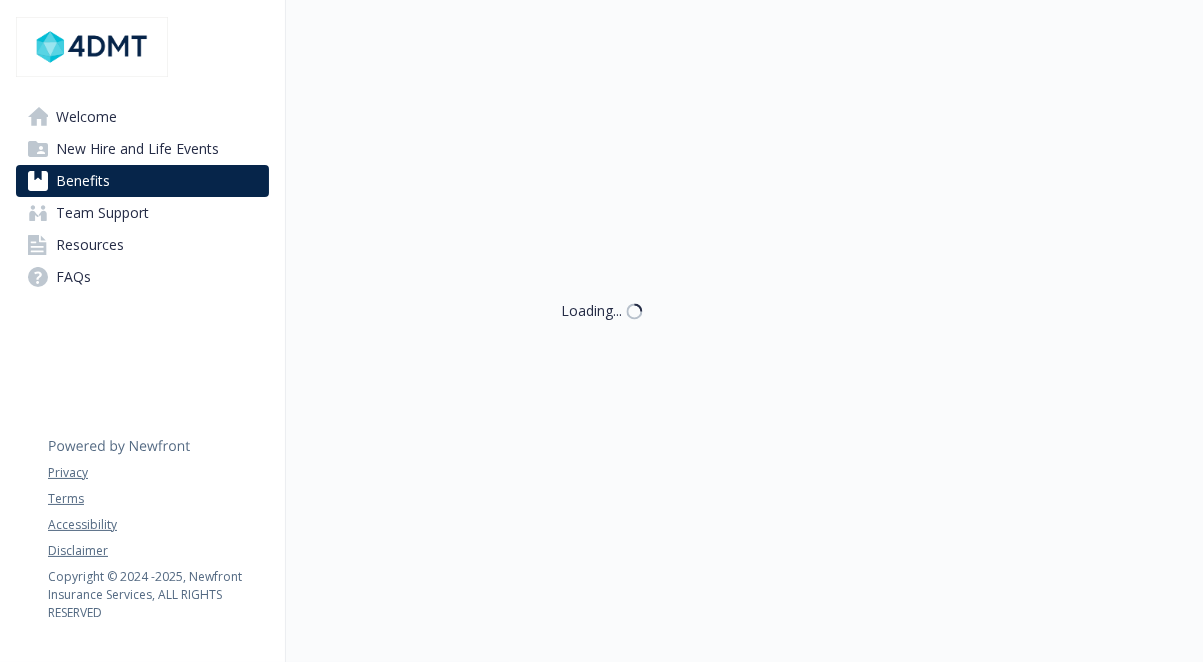 scroll, scrollTop: 17, scrollLeft: 0, axis: vertical 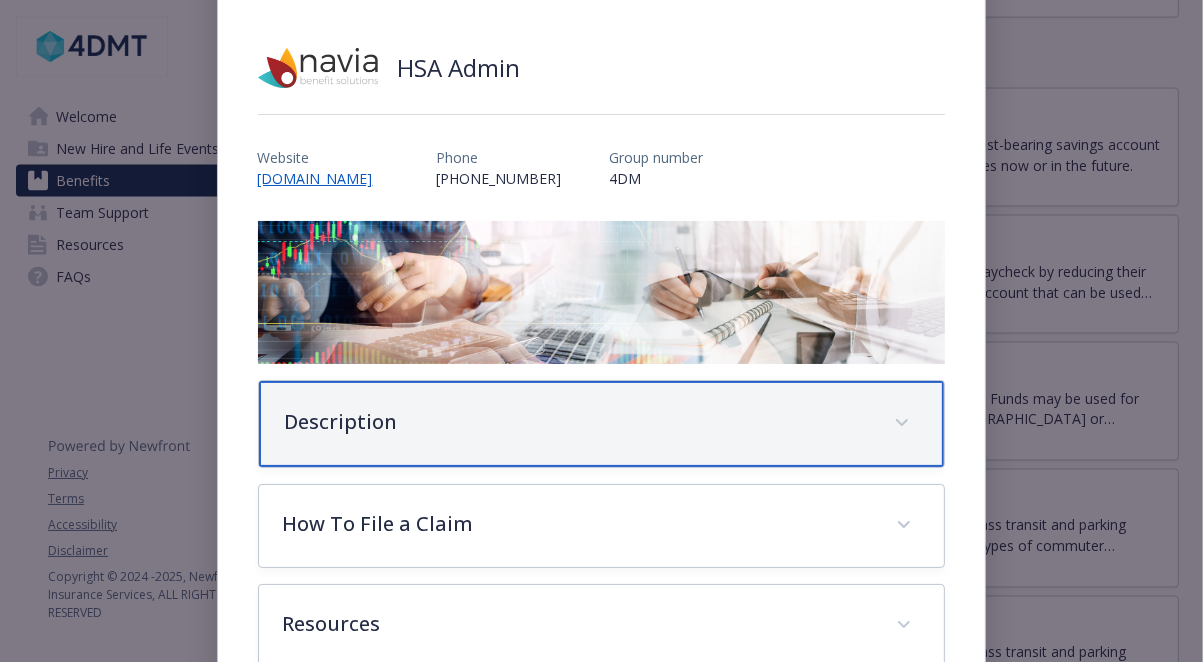 click on "Description" at bounding box center [578, 422] 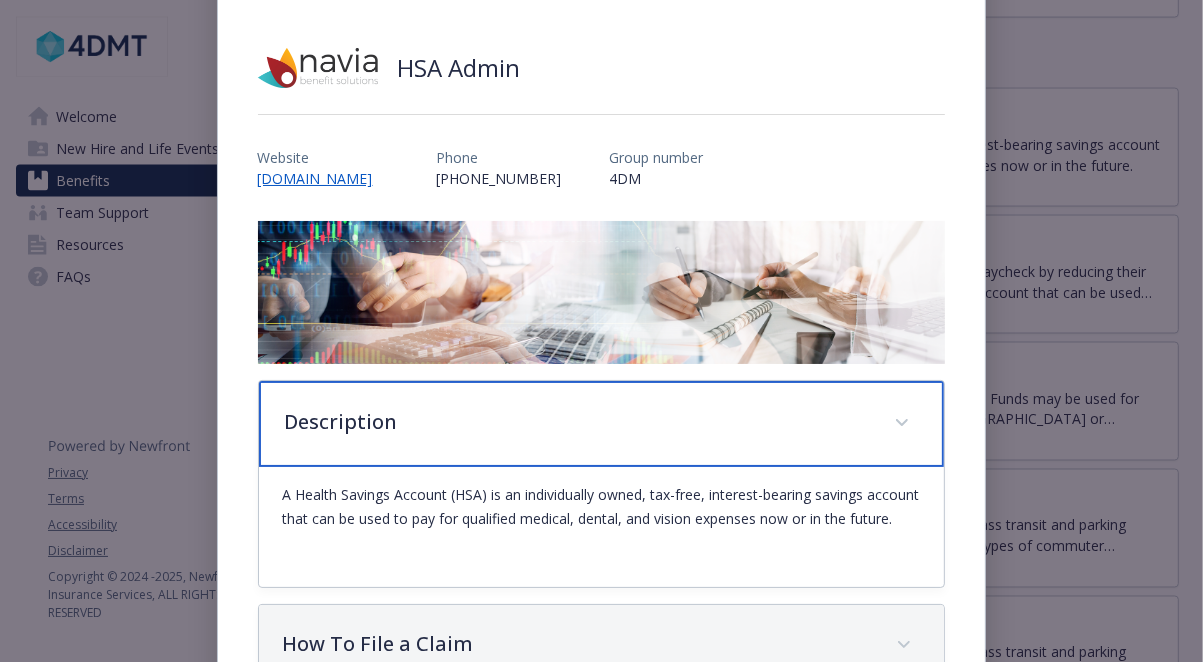 scroll, scrollTop: 309, scrollLeft: 0, axis: vertical 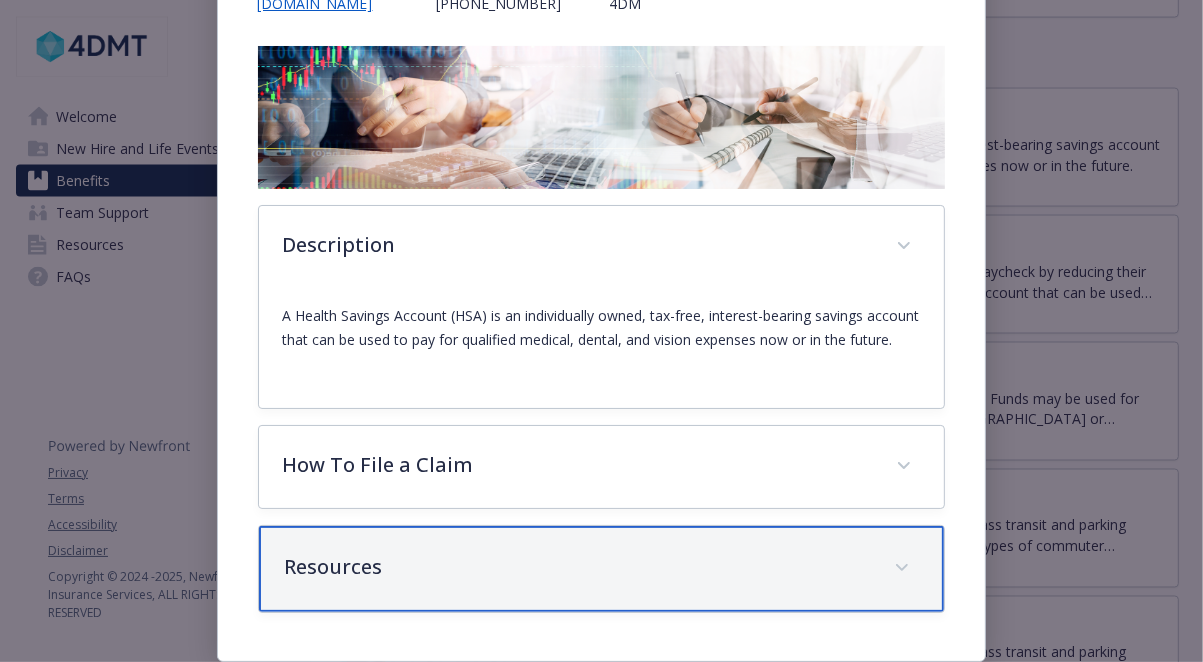 click on "Resources" at bounding box center (578, 567) 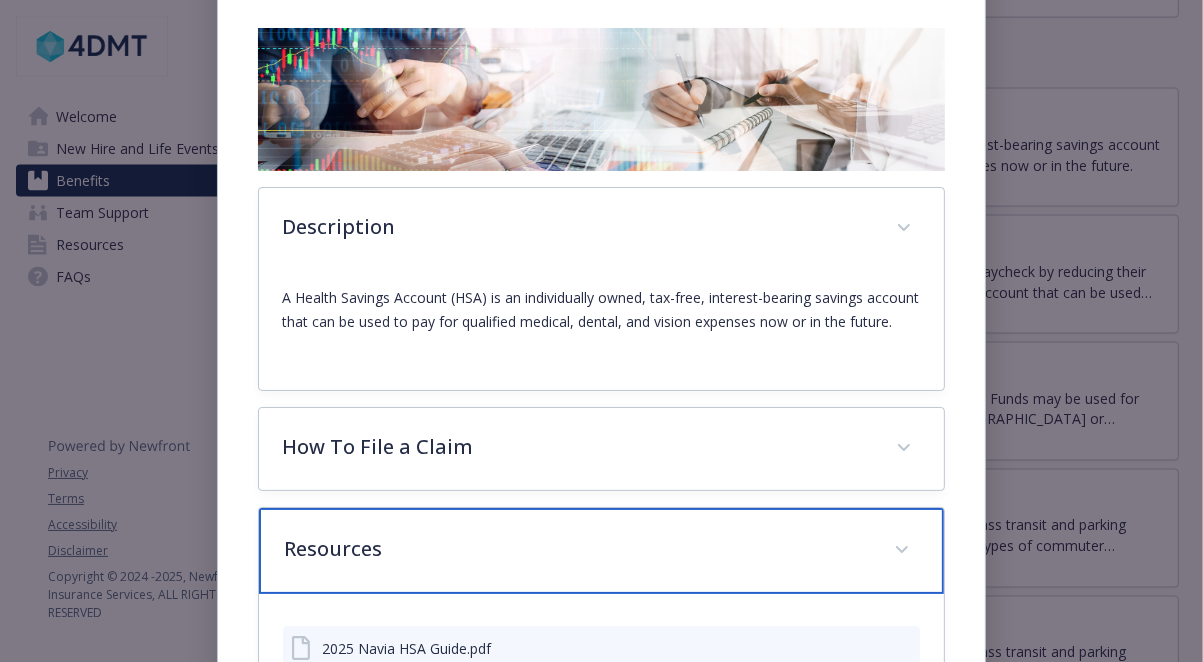 scroll, scrollTop: 477, scrollLeft: 0, axis: vertical 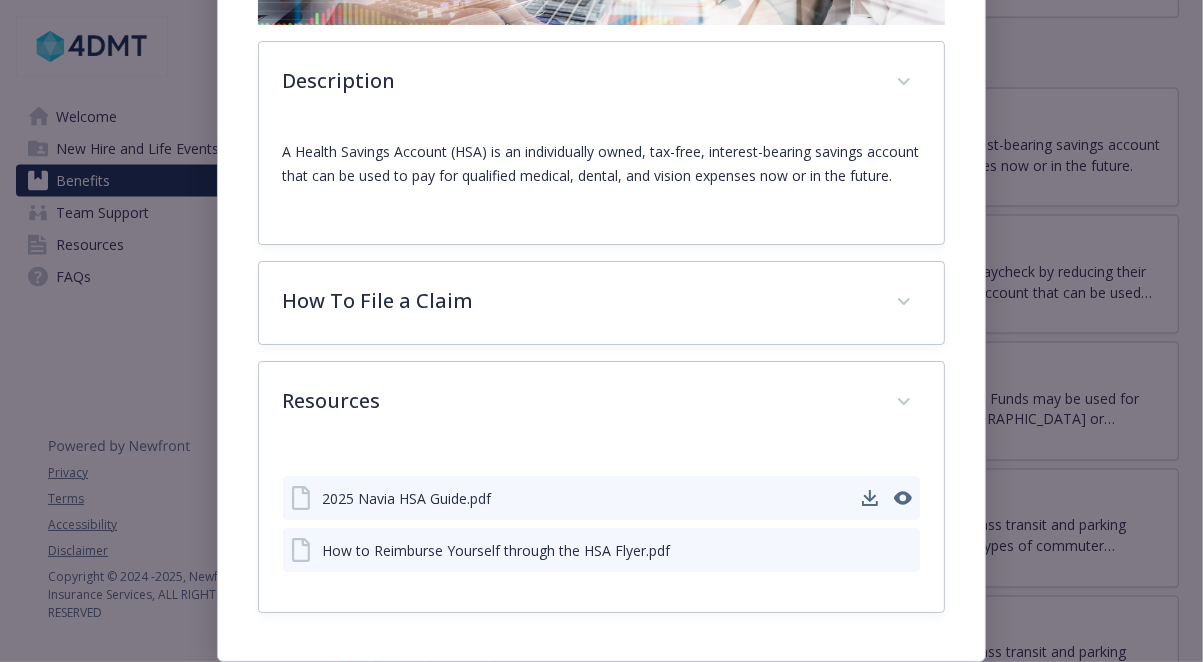 click on "2025 Navia HSA Guide.pdf" at bounding box center (407, 498) 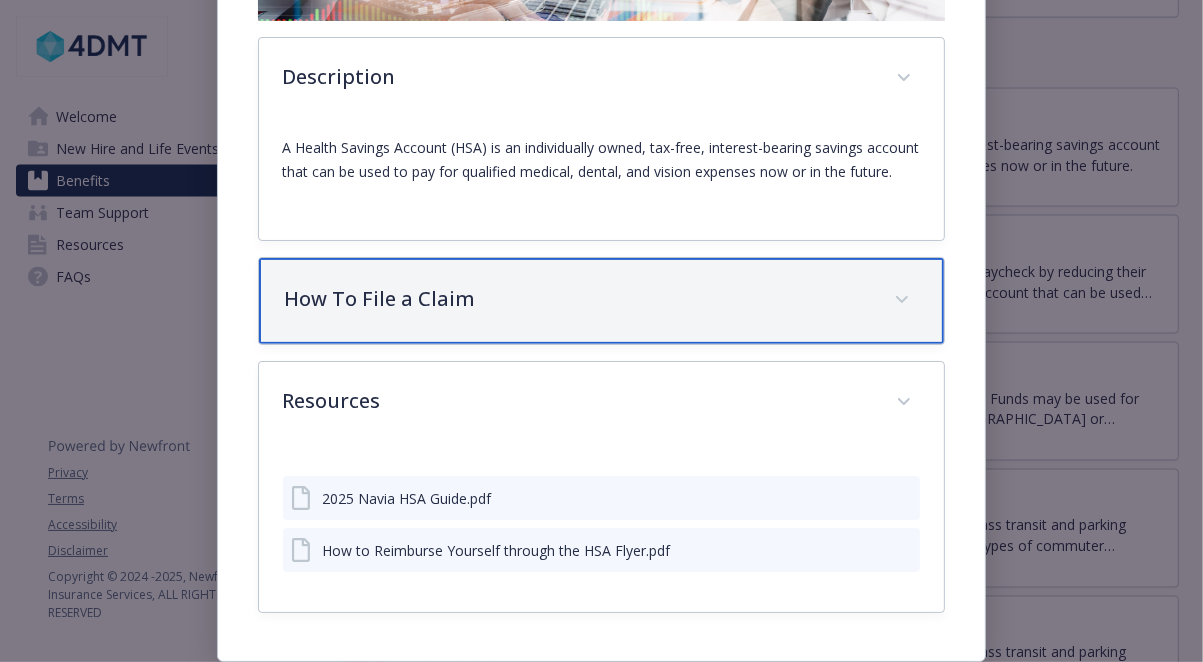 click on "How To File a Claim" at bounding box center (578, 299) 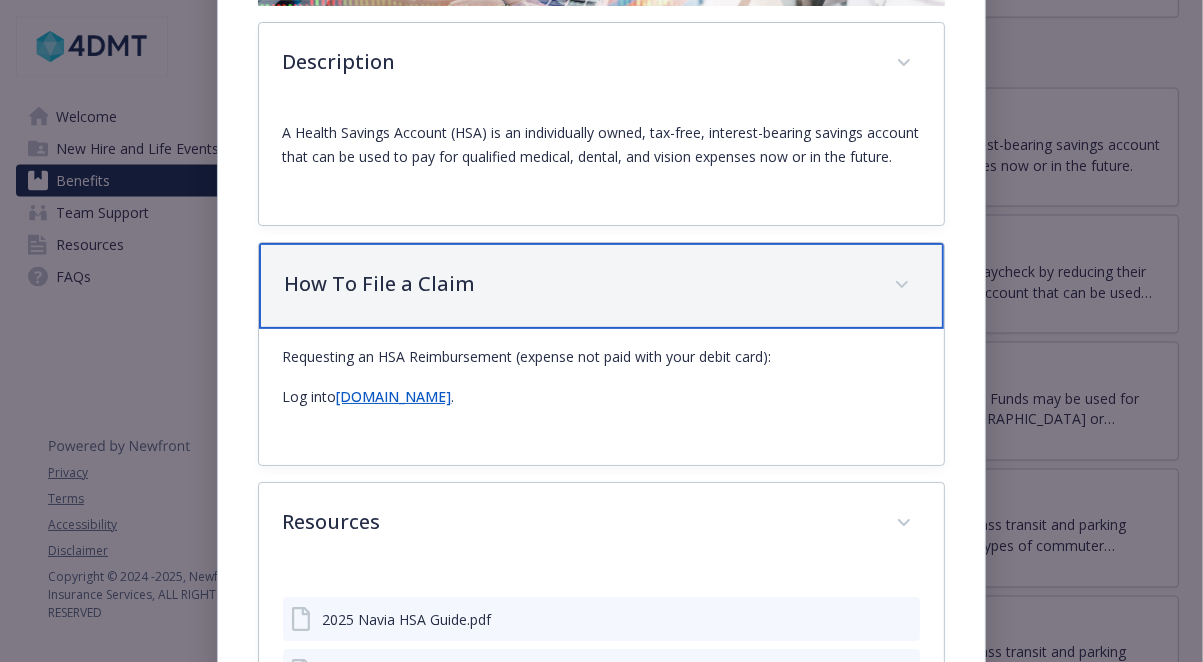 scroll, scrollTop: 574, scrollLeft: 0, axis: vertical 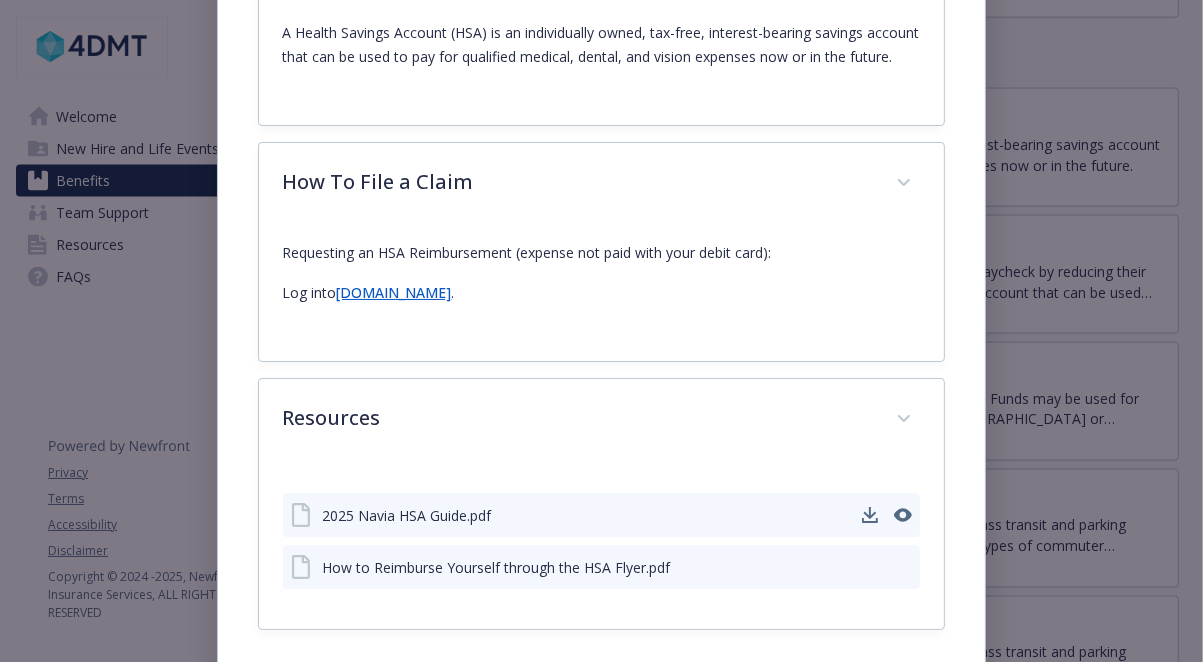 click on "2025 Navia HSA Guide.pdf" at bounding box center [407, 515] 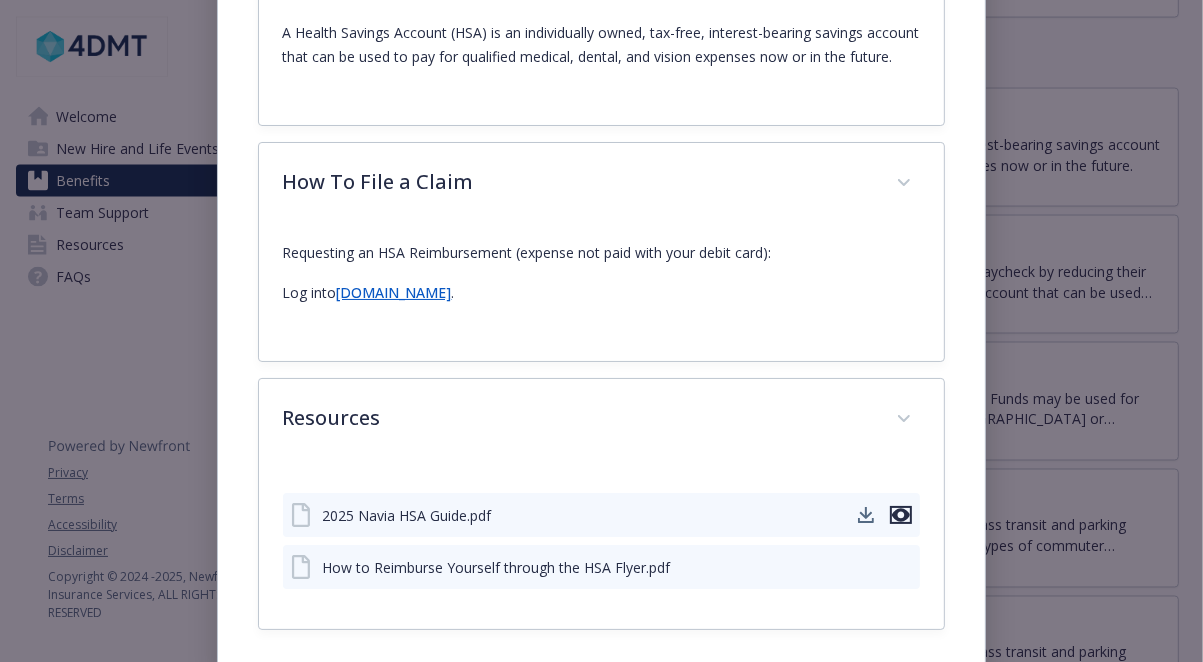click 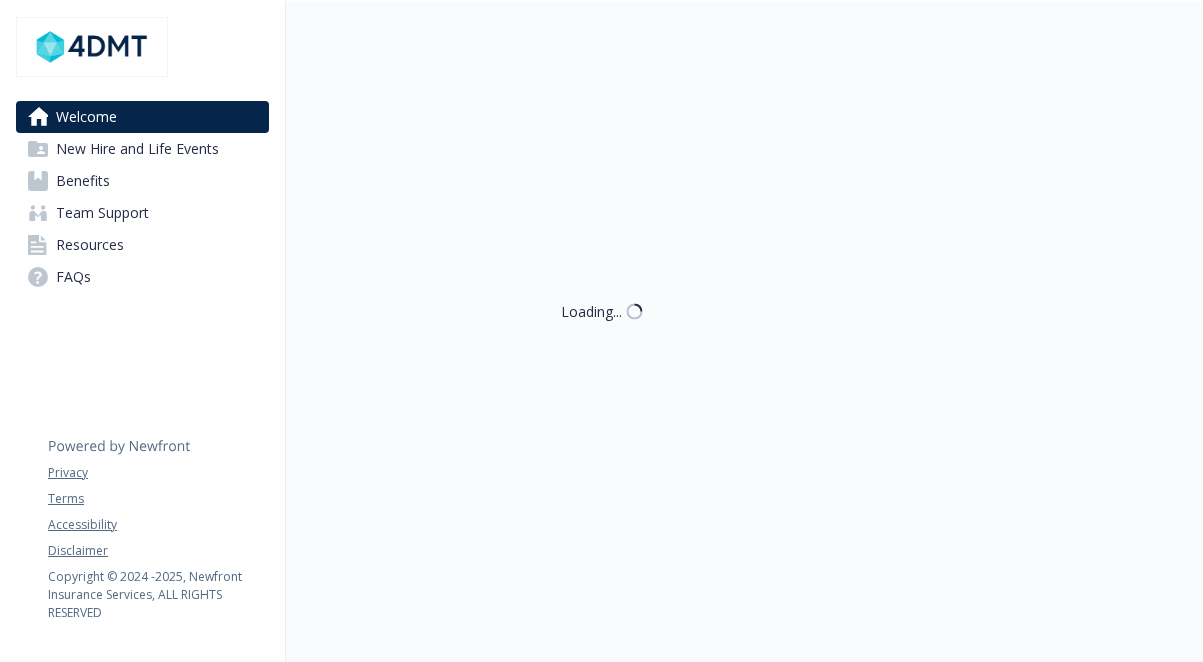 scroll, scrollTop: 0, scrollLeft: 0, axis: both 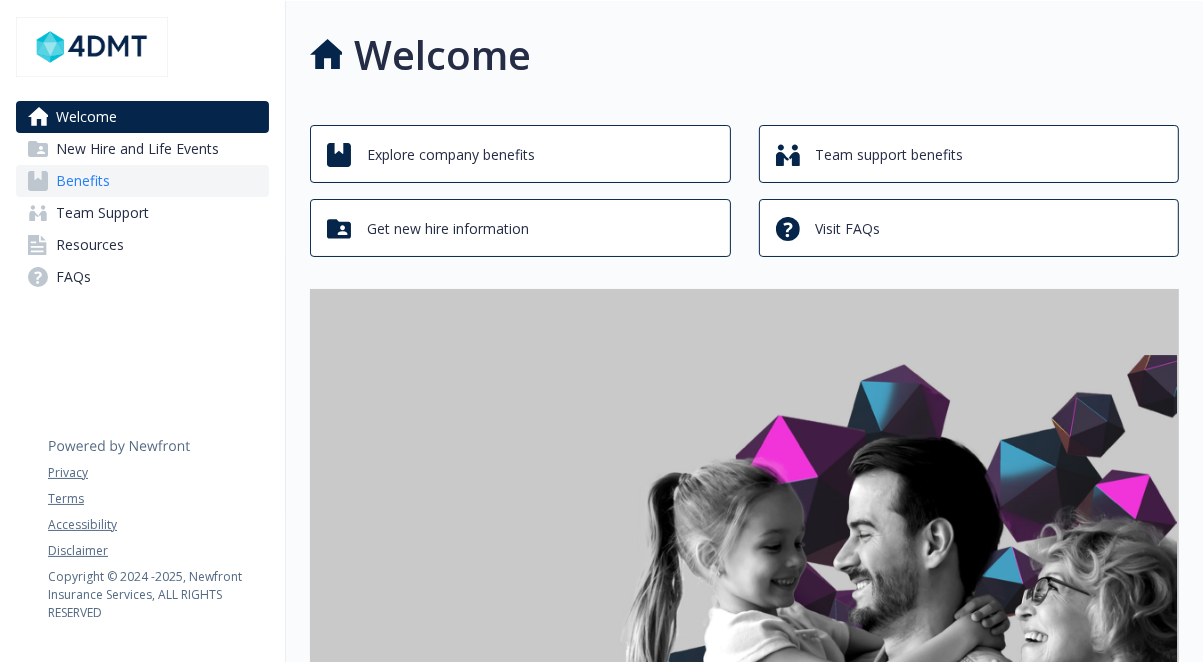 click on "Benefits" at bounding box center [142, 181] 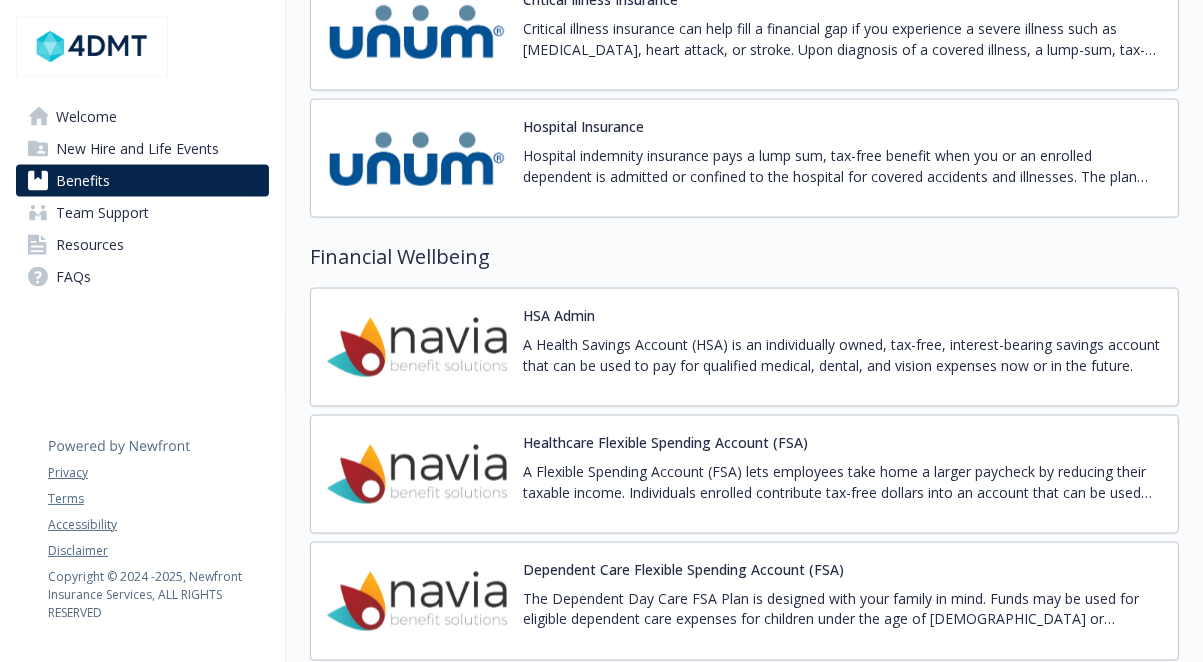 scroll, scrollTop: 2600, scrollLeft: 0, axis: vertical 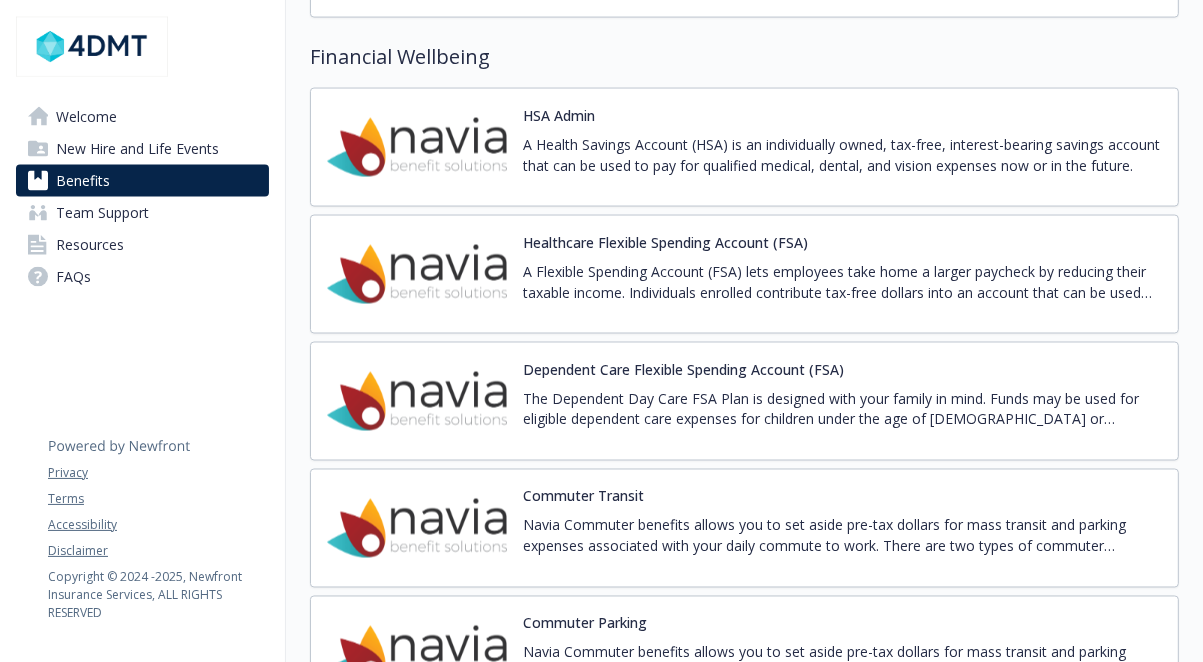 click on "HSA Admin A Health Savings Account (HSA) is an individually owned, tax-free, interest-bearing savings account that can be used to pay for qualified medical, dental, and vision expenses now or in the future." at bounding box center [744, 147] 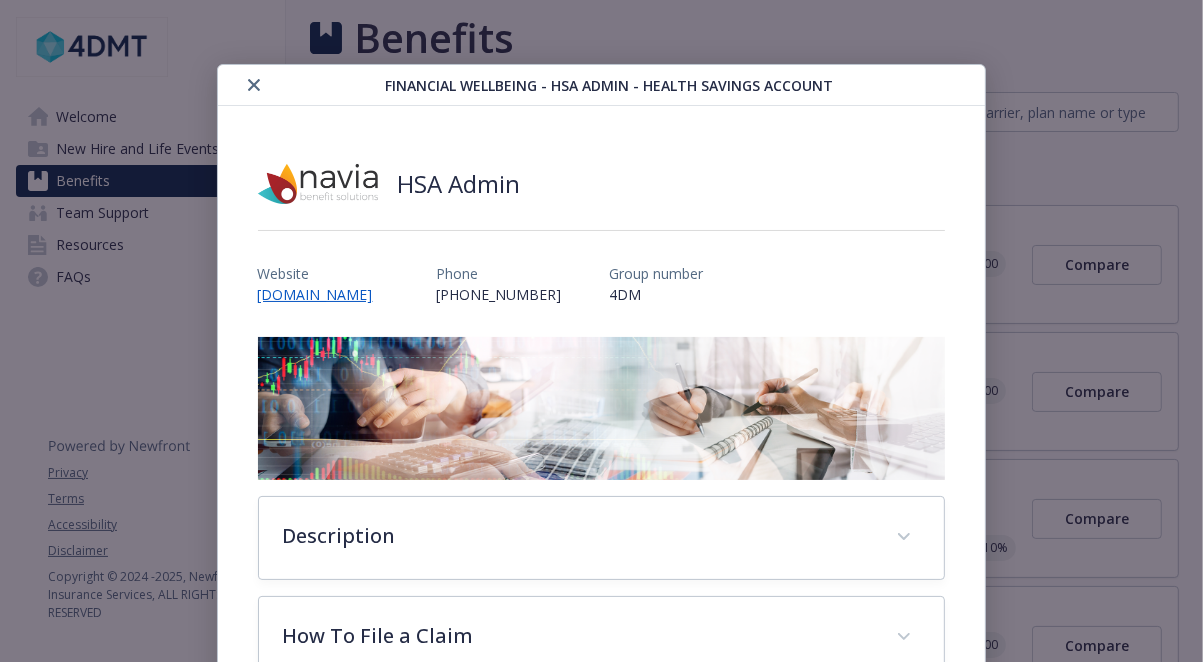 scroll, scrollTop: 2600, scrollLeft: 0, axis: vertical 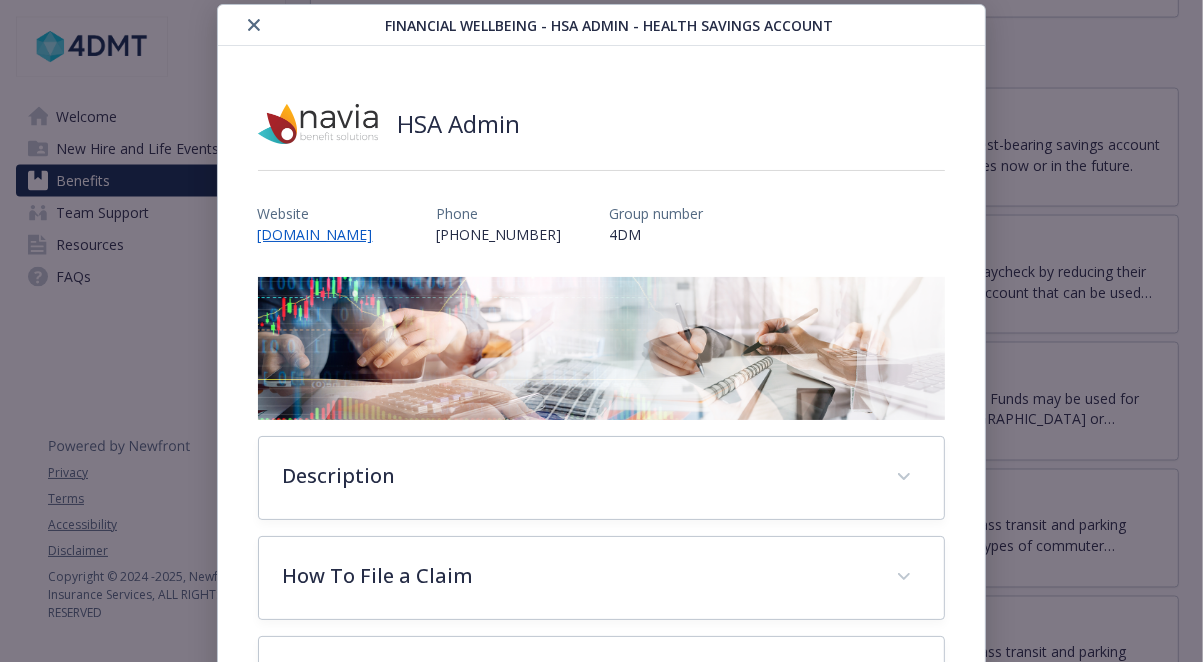 drag, startPoint x: 252, startPoint y: 20, endPoint x: 565, endPoint y: 137, distance: 334.15265 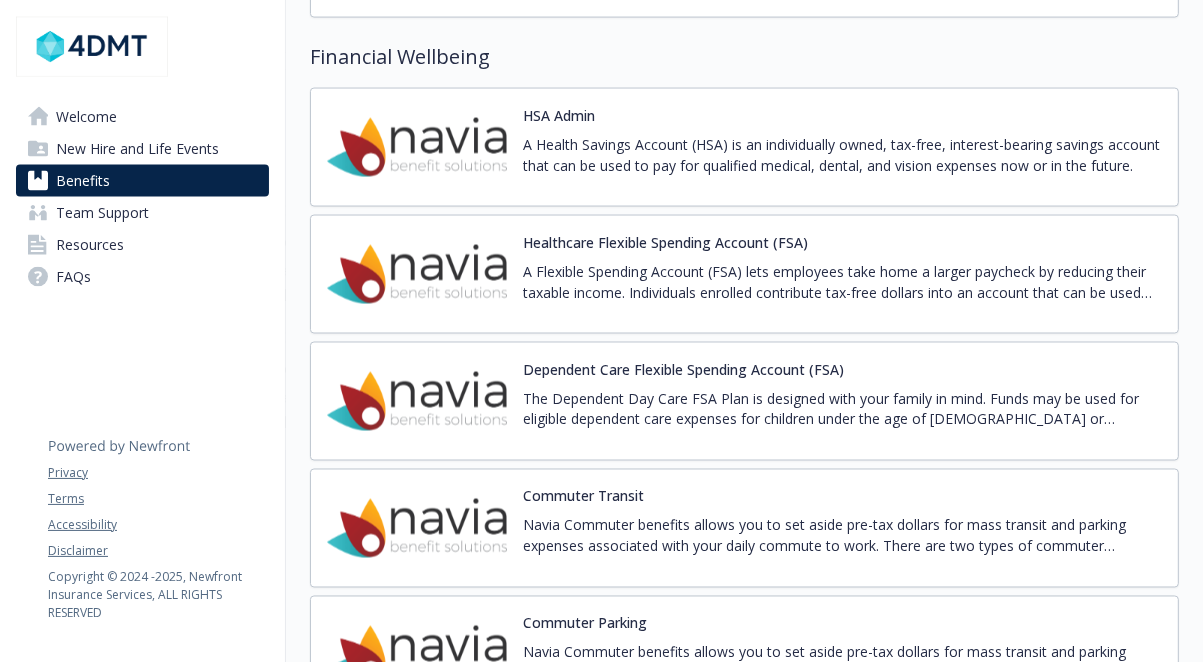 click on "A Health Savings Account (HSA) is an individually owned, tax-free, interest-bearing savings account that can be used to pay for qualified medical, dental, and vision expenses now or in the future." at bounding box center [842, 155] 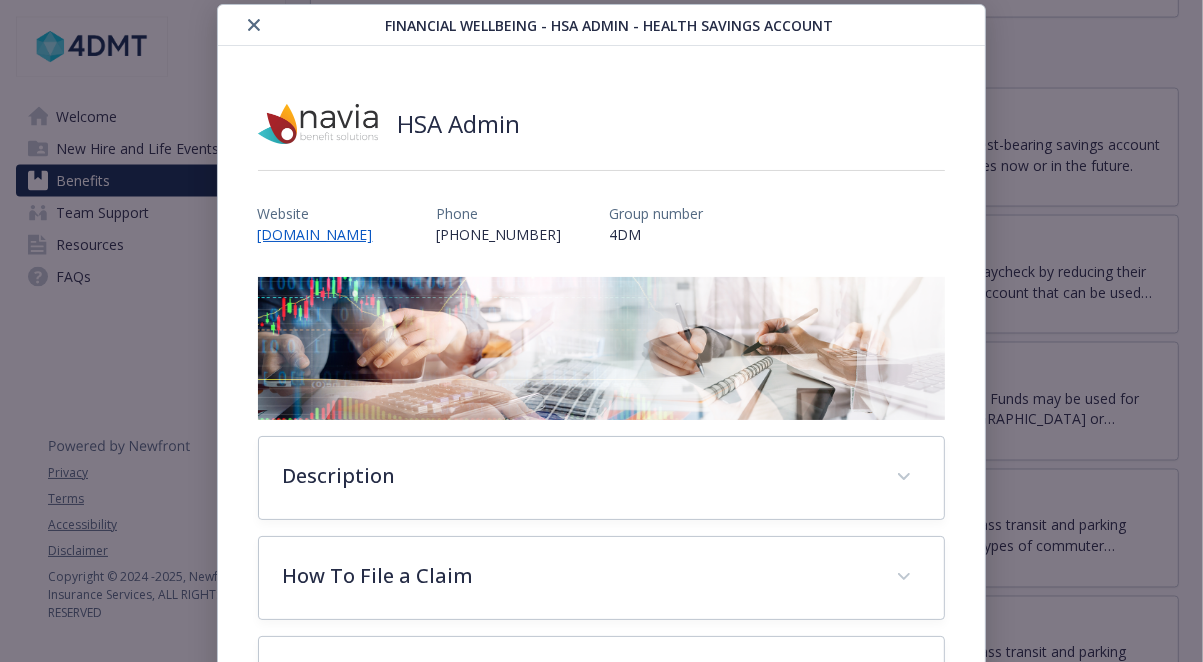 scroll, scrollTop: 162, scrollLeft: 0, axis: vertical 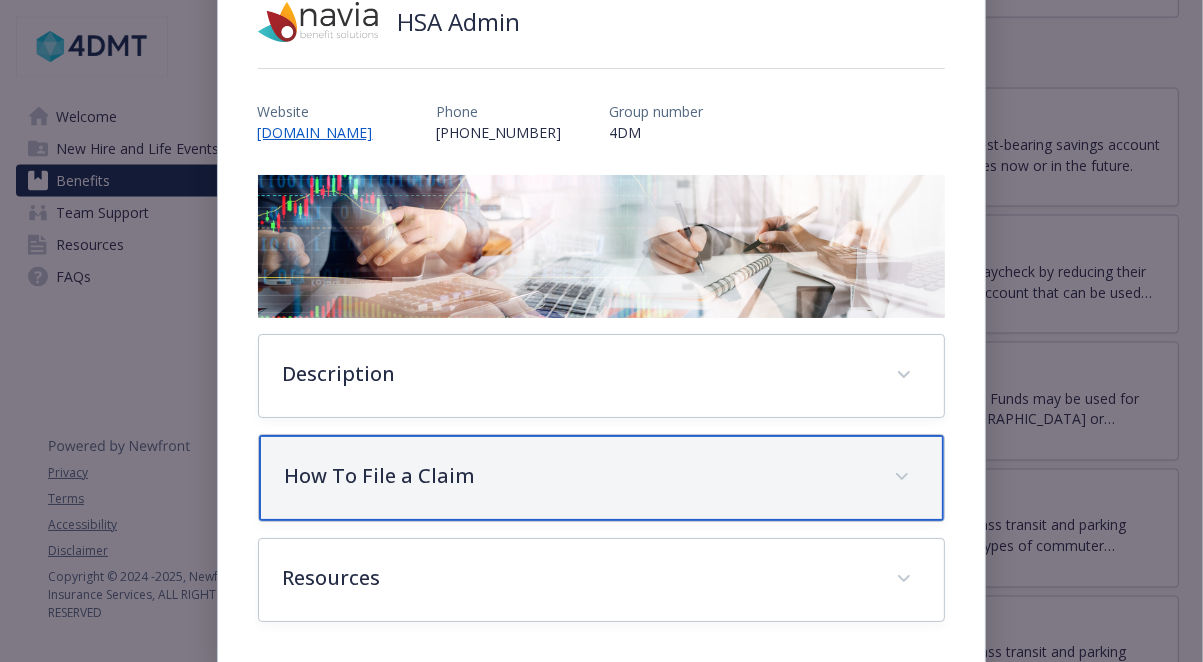 click on "How To File a Claim" at bounding box center (578, 476) 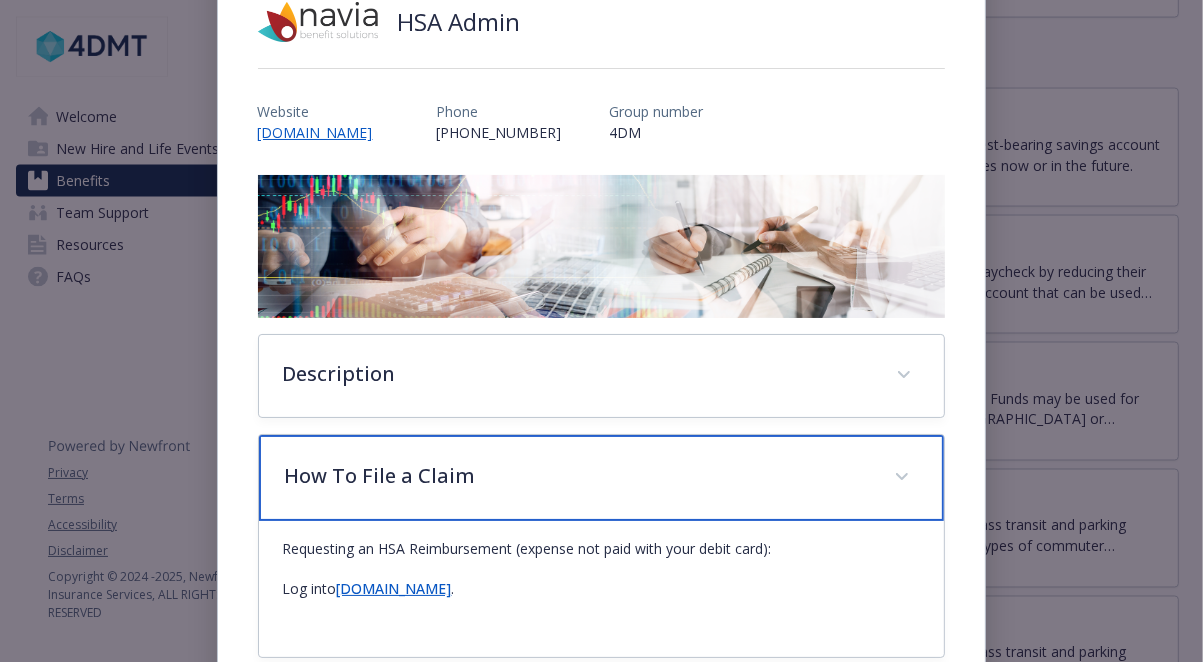 scroll, scrollTop: 262, scrollLeft: 0, axis: vertical 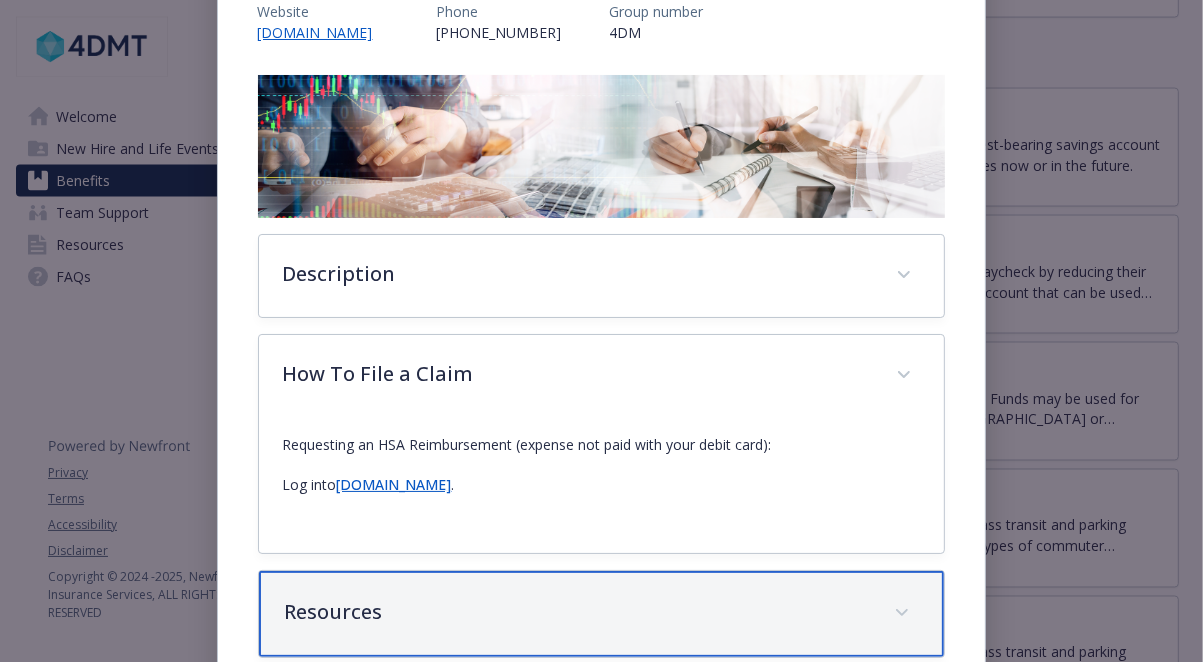 click on "Resources" at bounding box center (578, 612) 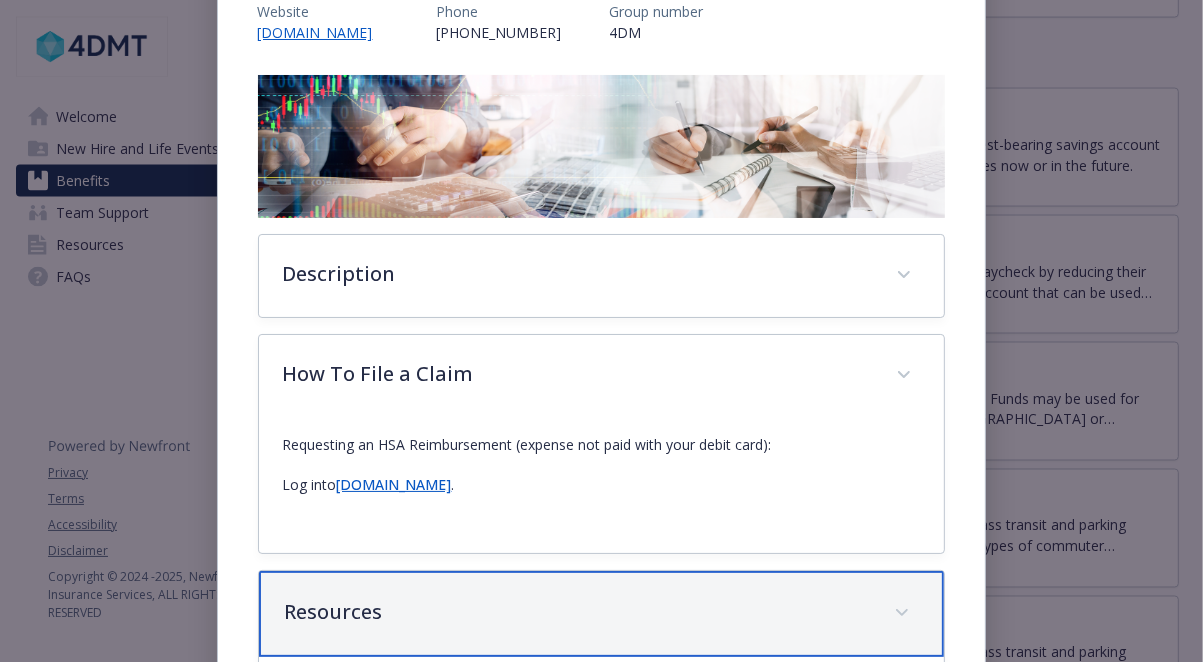 scroll, scrollTop: 462, scrollLeft: 0, axis: vertical 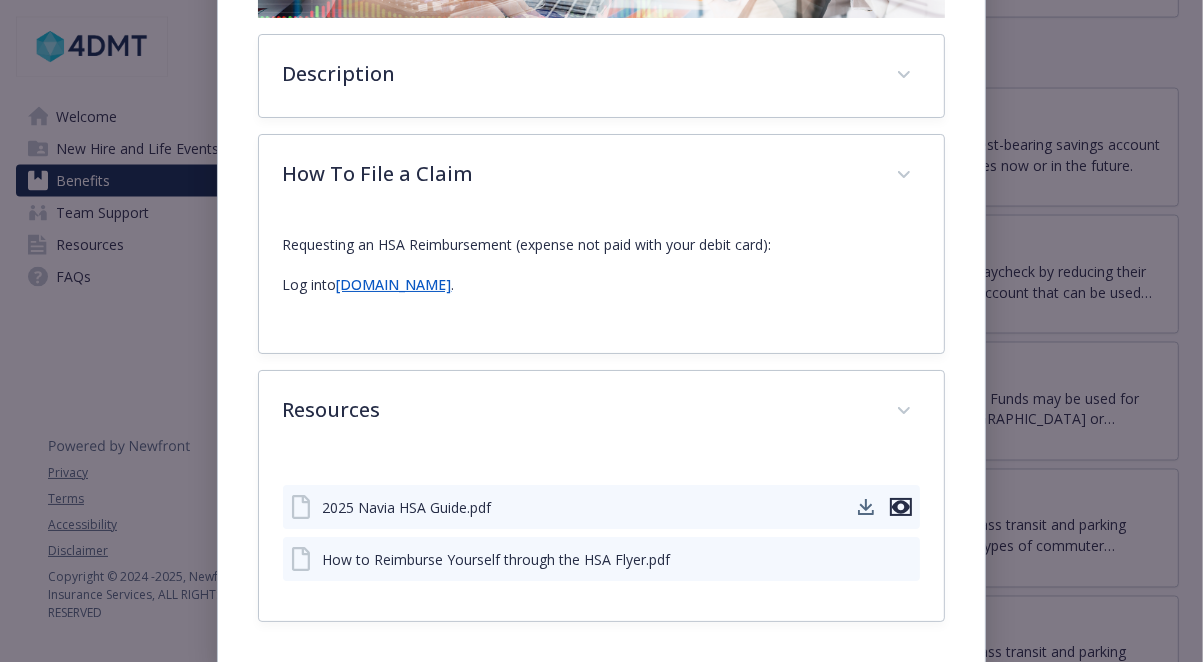 click 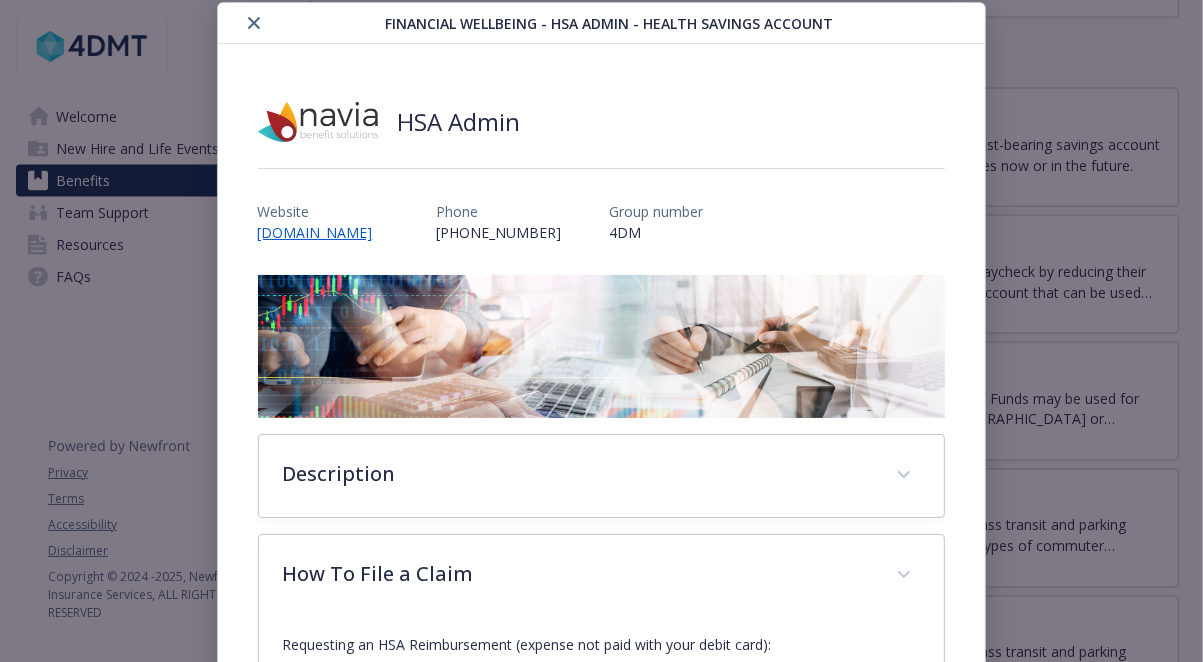 scroll, scrollTop: 0, scrollLeft: 0, axis: both 